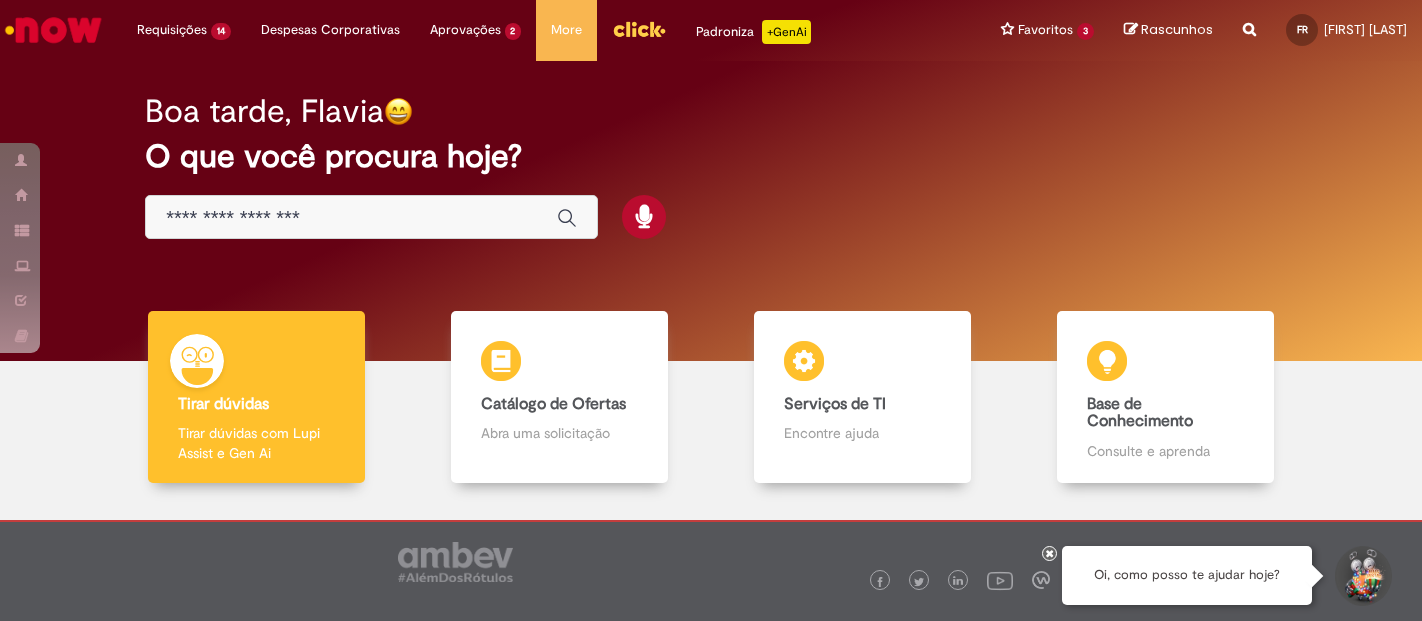 scroll, scrollTop: 0, scrollLeft: 0, axis: both 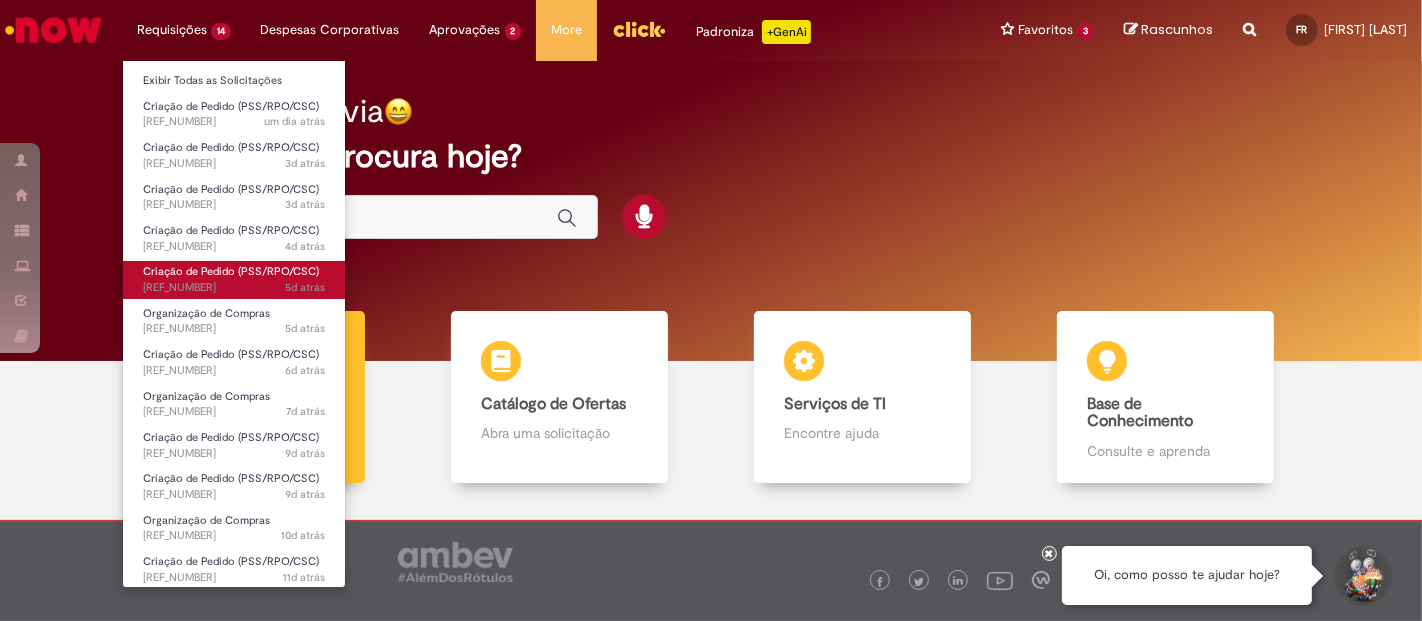 click on "Criação de Pedido (PSS/RPO/CSC)
5d atrás 5 dias atrás  [REF_NUMBER]" at bounding box center (234, 279) 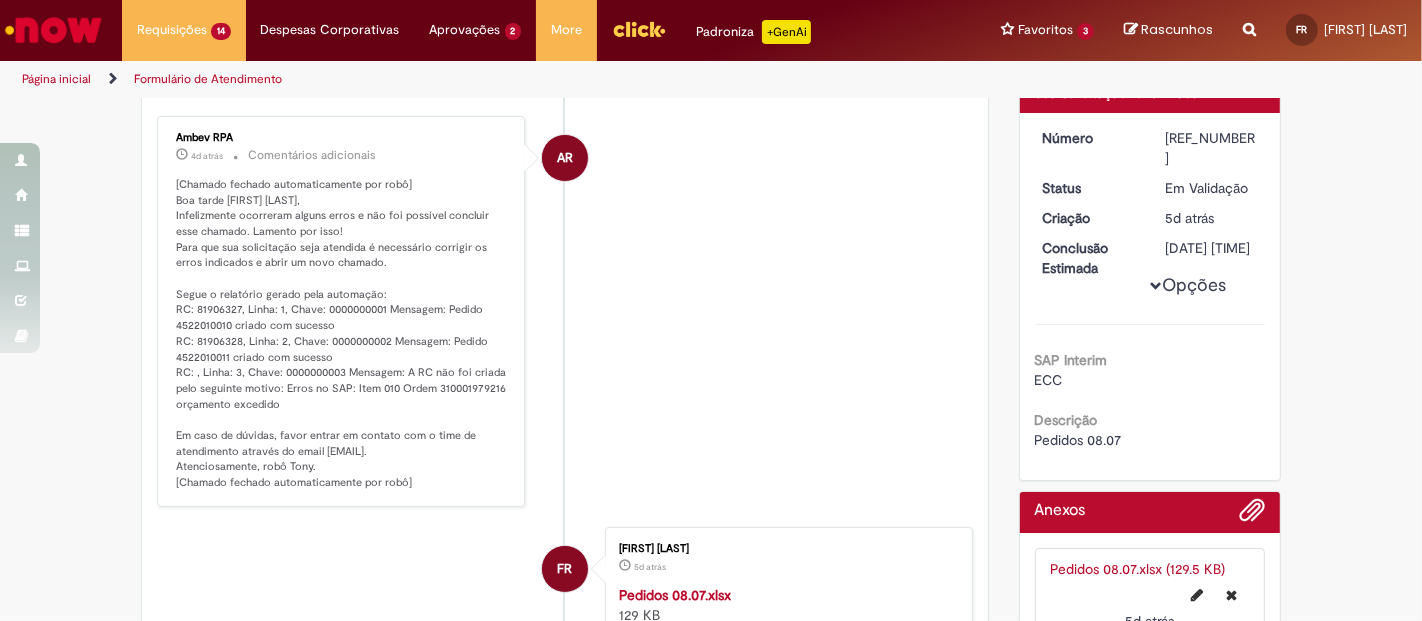 scroll, scrollTop: 0, scrollLeft: 0, axis: both 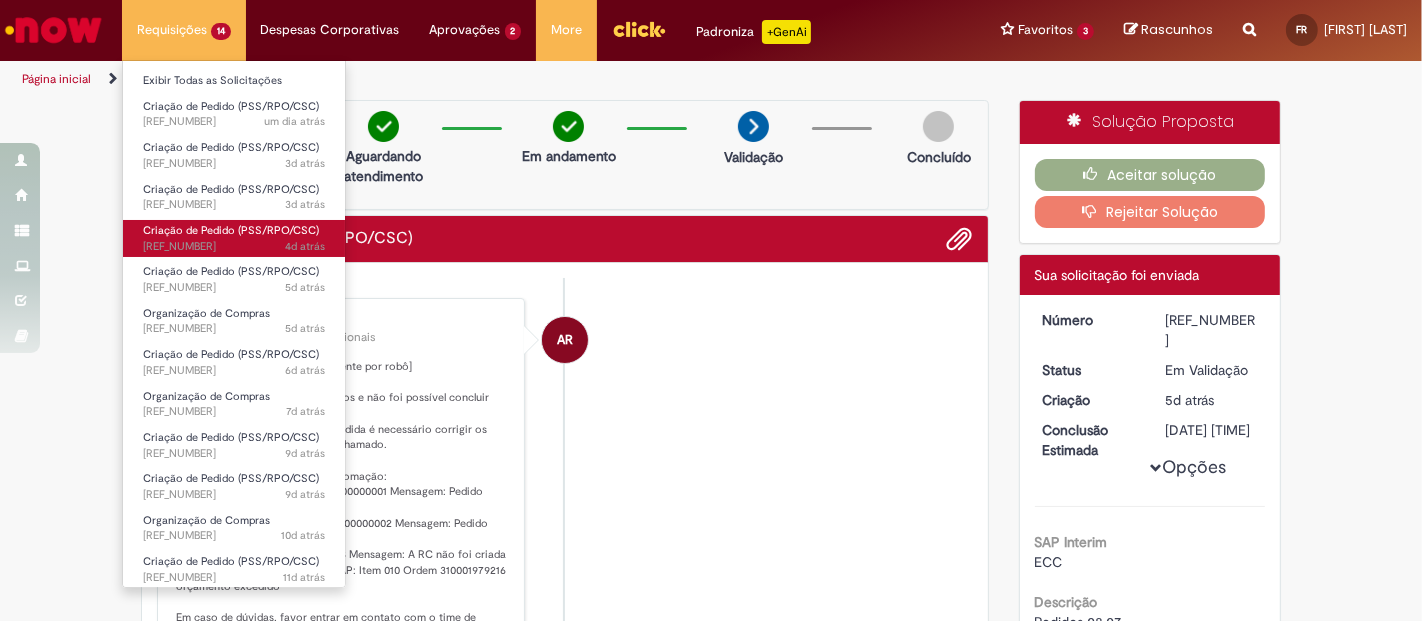 click on "4d atrás 4 dias atrás  [REF_NUMBER]" at bounding box center [234, 247] 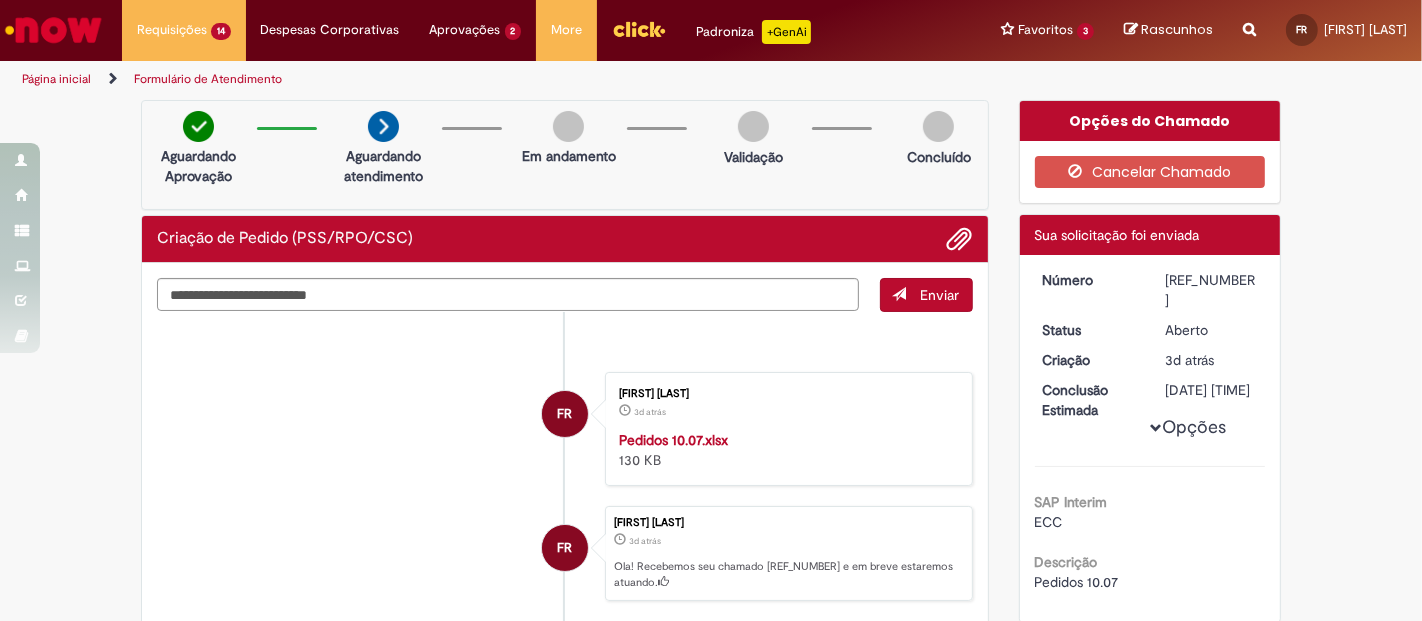 scroll, scrollTop: 219, scrollLeft: 0, axis: vertical 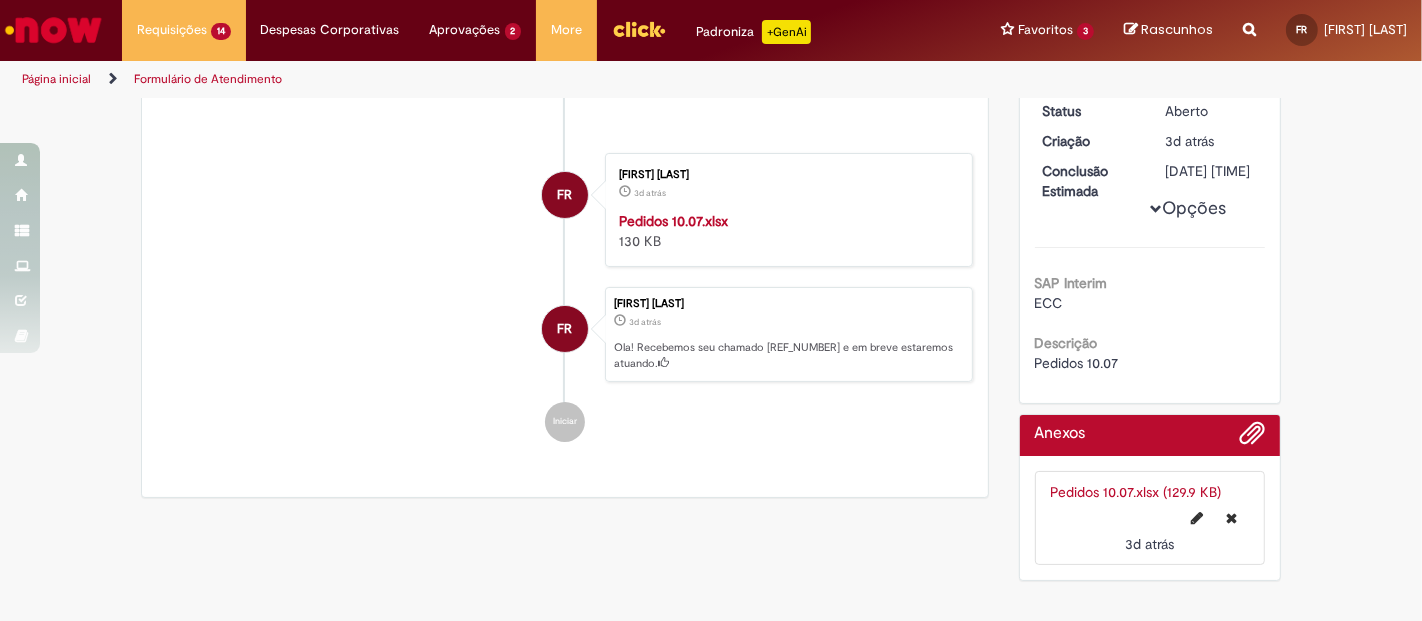 click on "Pedidos 10.07.xlsx" at bounding box center [673, 221] 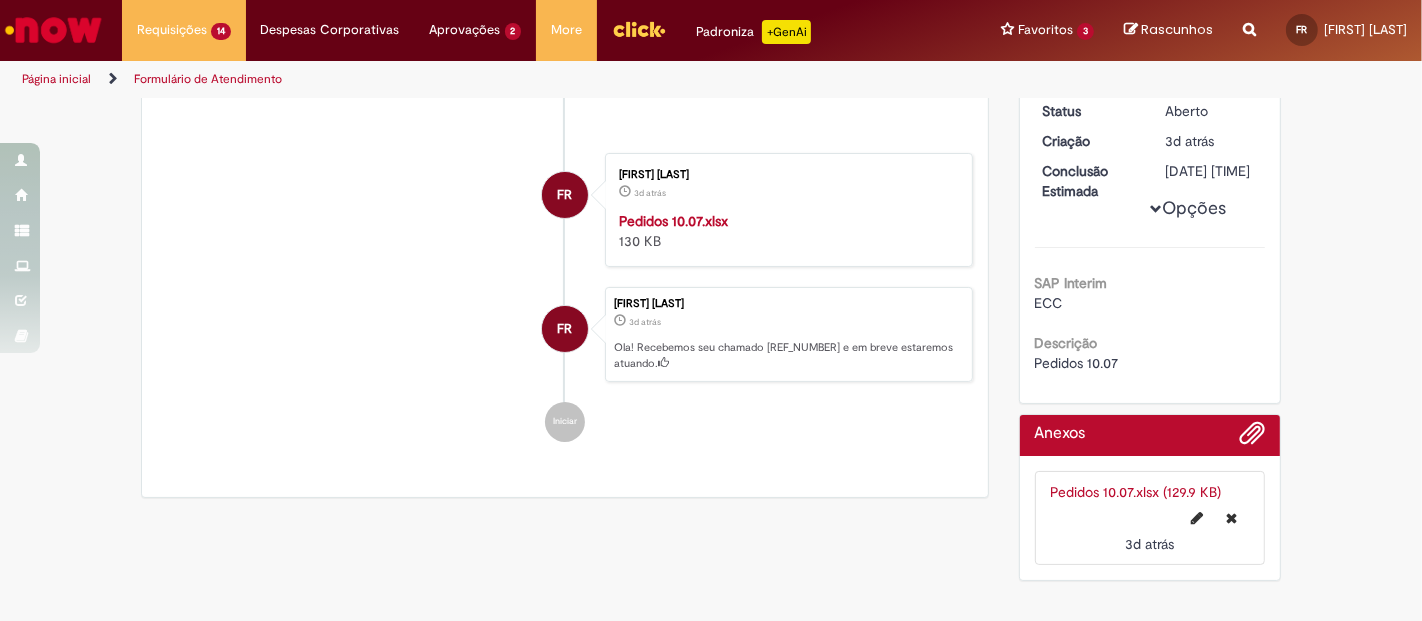 scroll, scrollTop: 0, scrollLeft: 0, axis: both 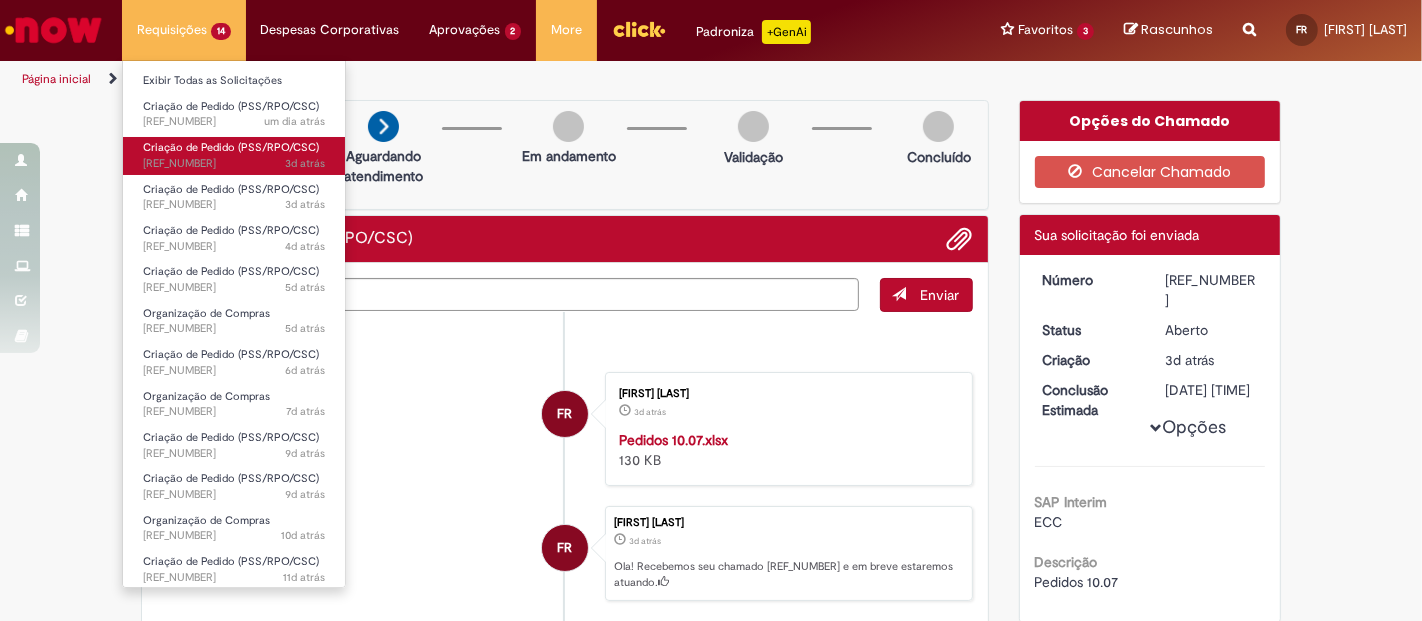 click on "Criação de Pedido (PSS/RPO/CSC)
3d atrás 3 dias atrás  [REF_NUMBER]" at bounding box center (234, 155) 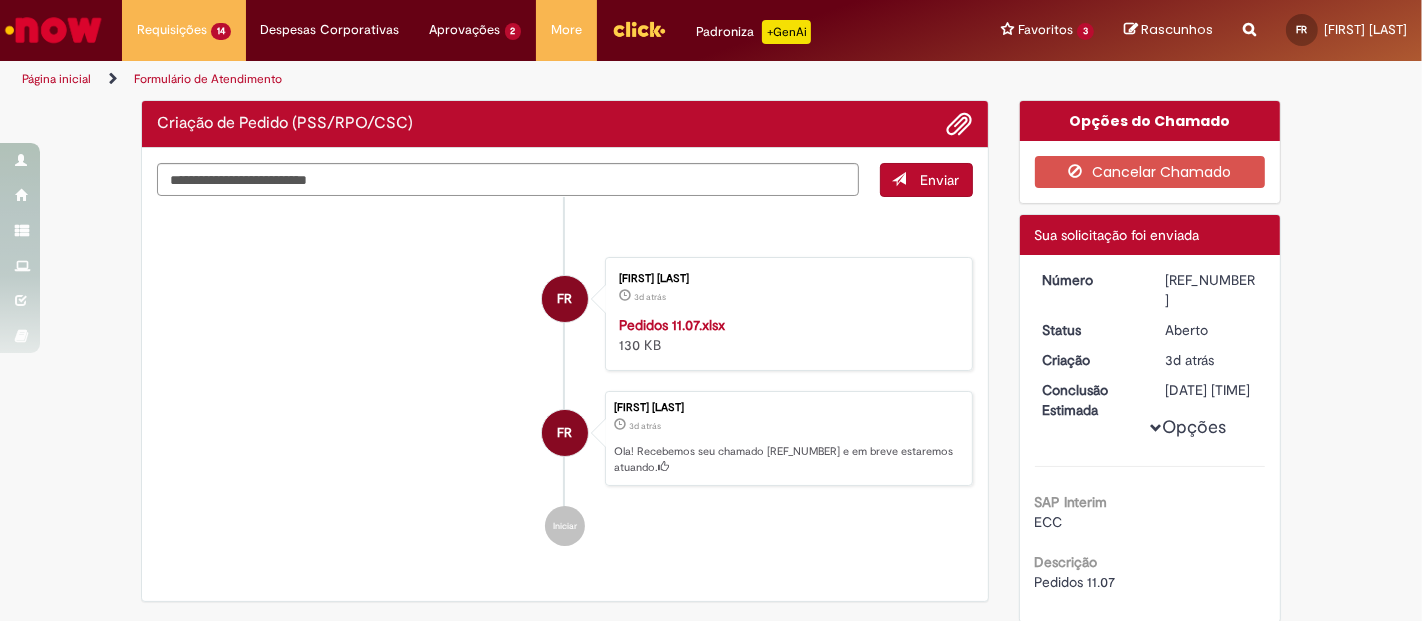 click on "Pedidos 11.07.xlsx" at bounding box center (672, 325) 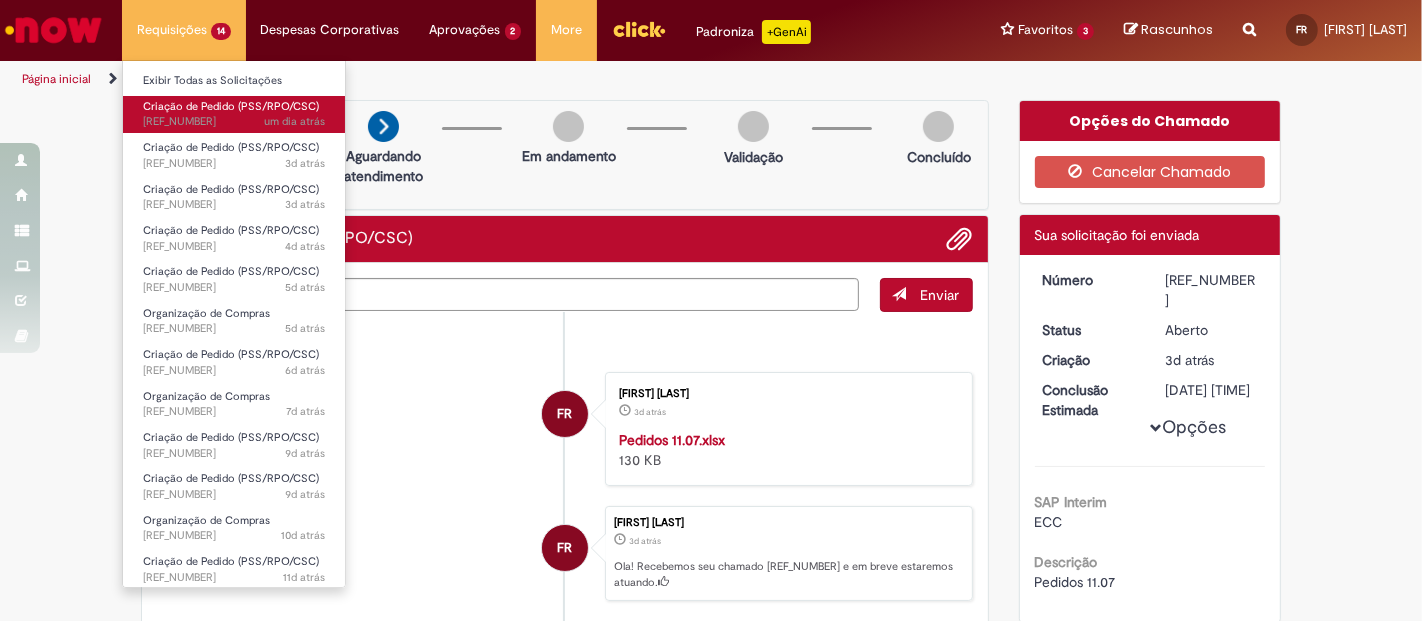 click on "Criação de Pedido (PSS/RPO/CSC)" at bounding box center (231, 106) 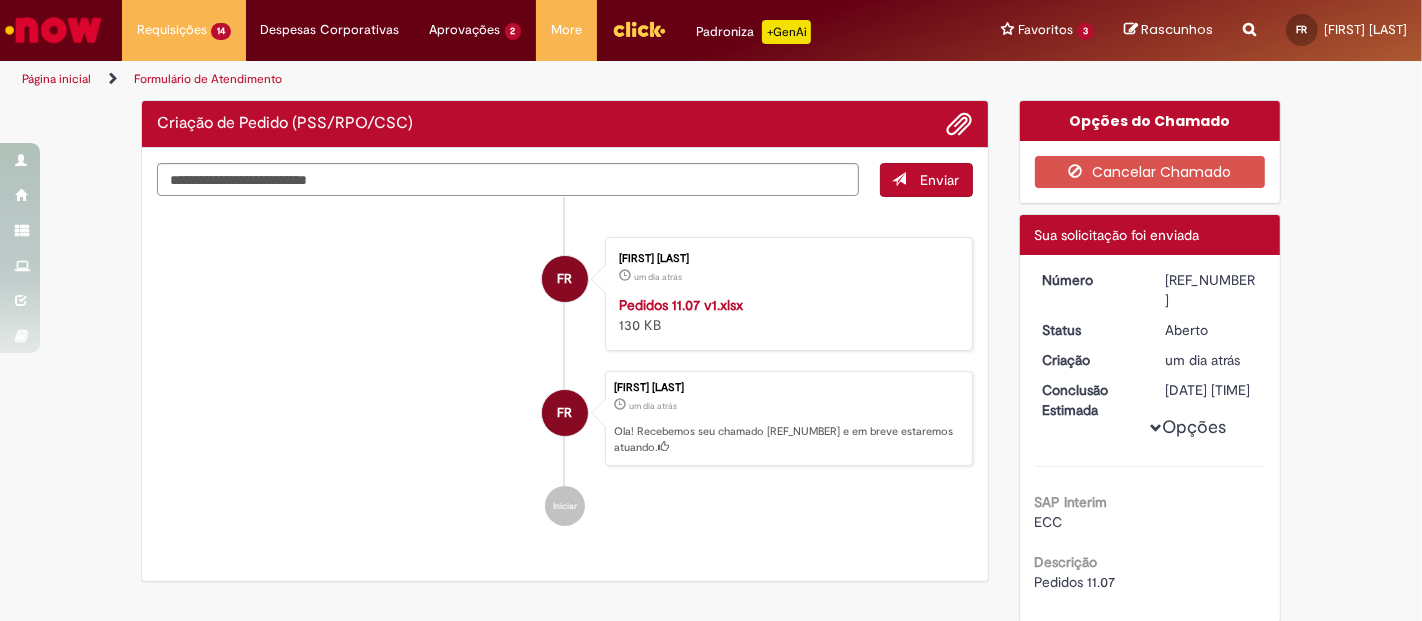 click on "Pedidos 11.07 v1.xlsx" at bounding box center (681, 305) 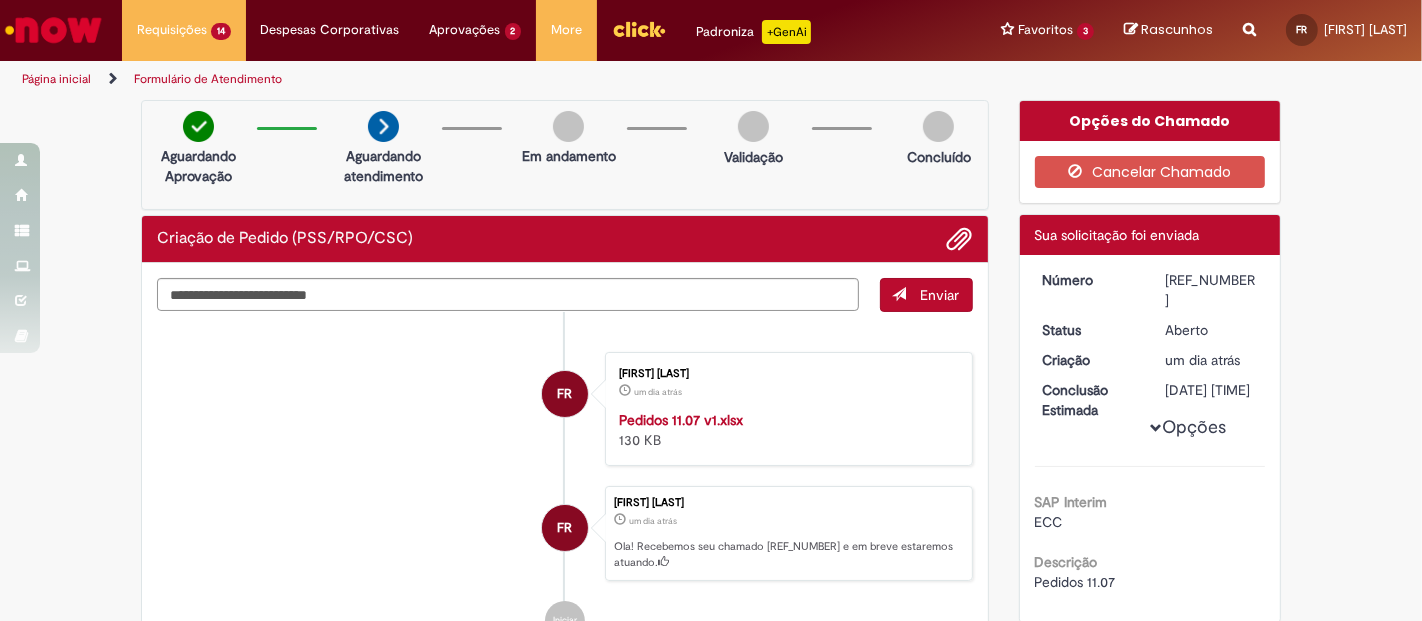 click on "Página inicial" at bounding box center [56, 79] 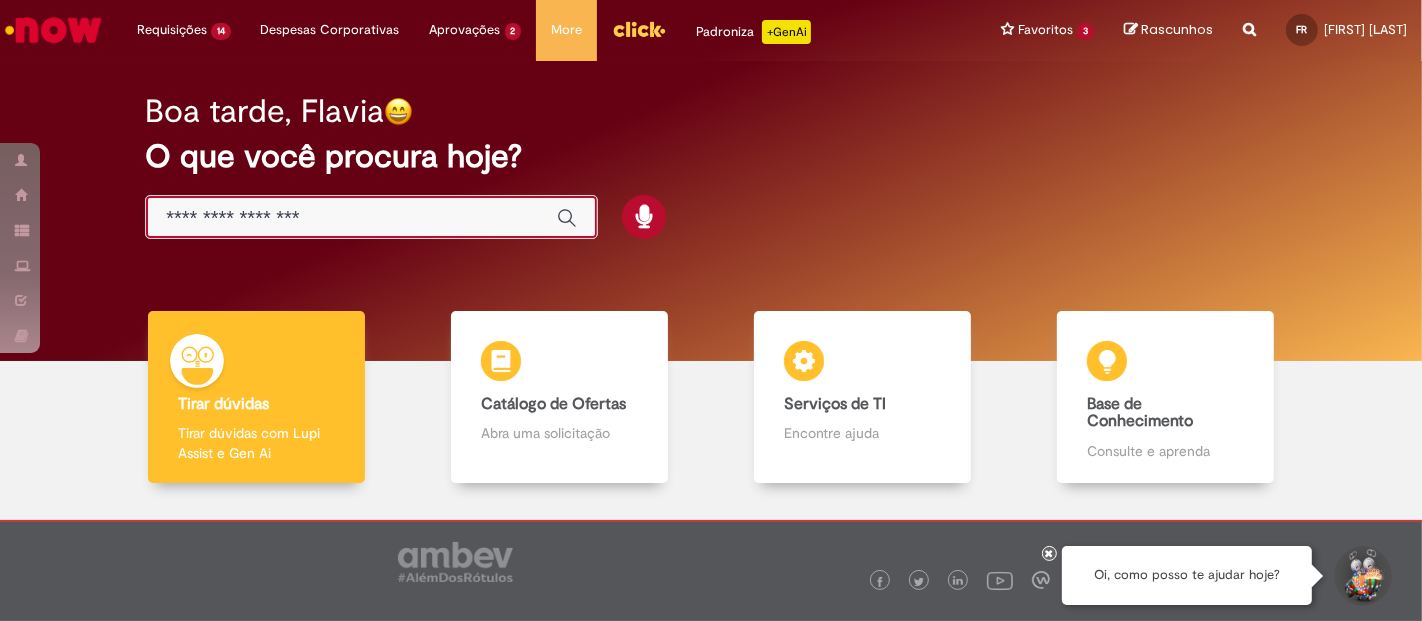 click at bounding box center [351, 218] 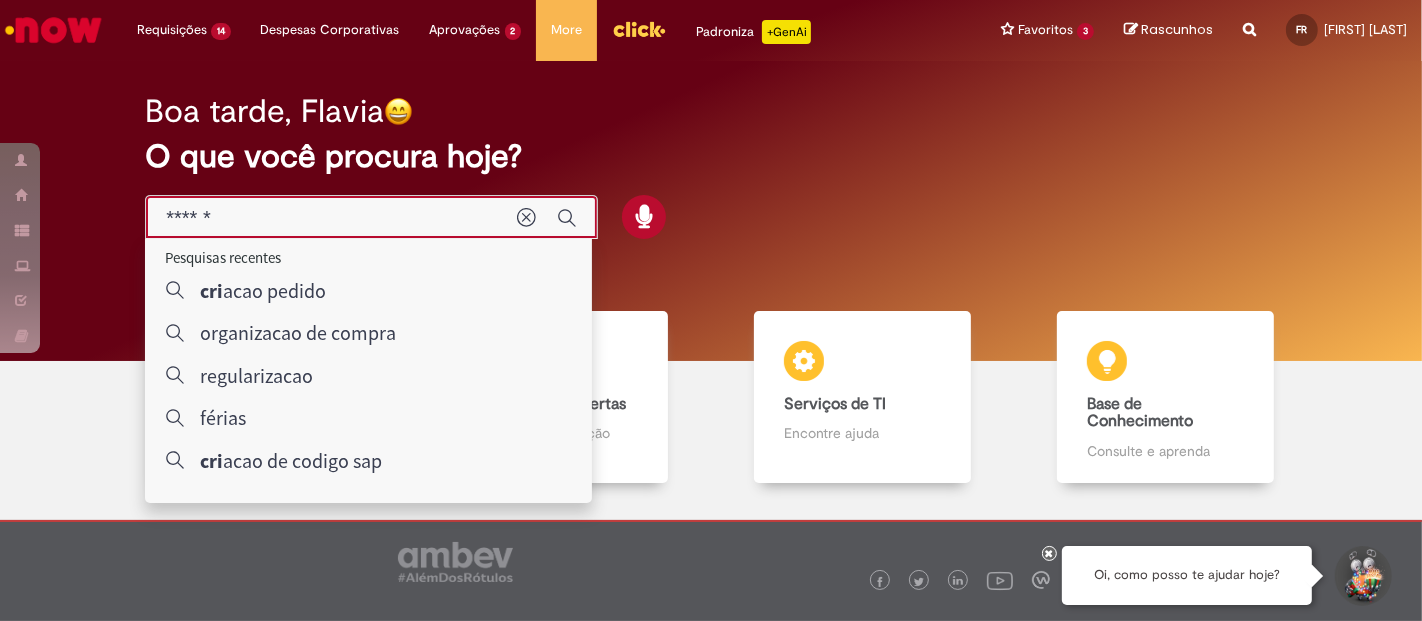 type on "*******" 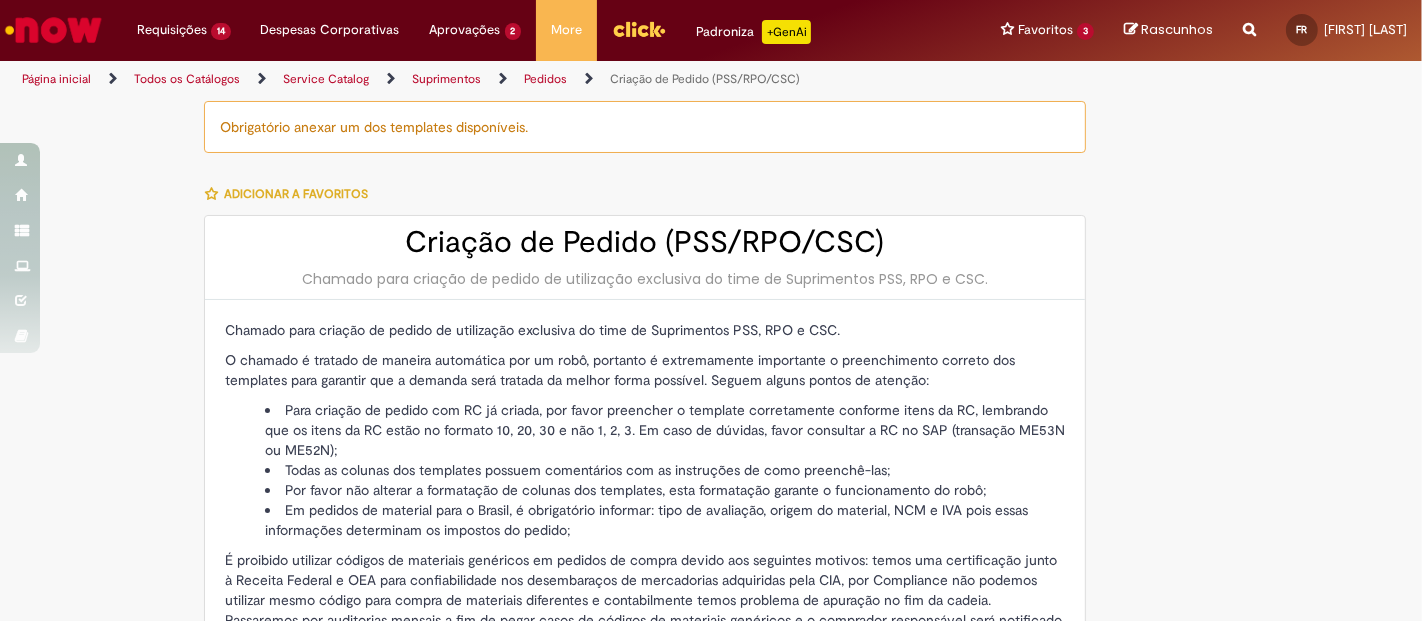 type on "********" 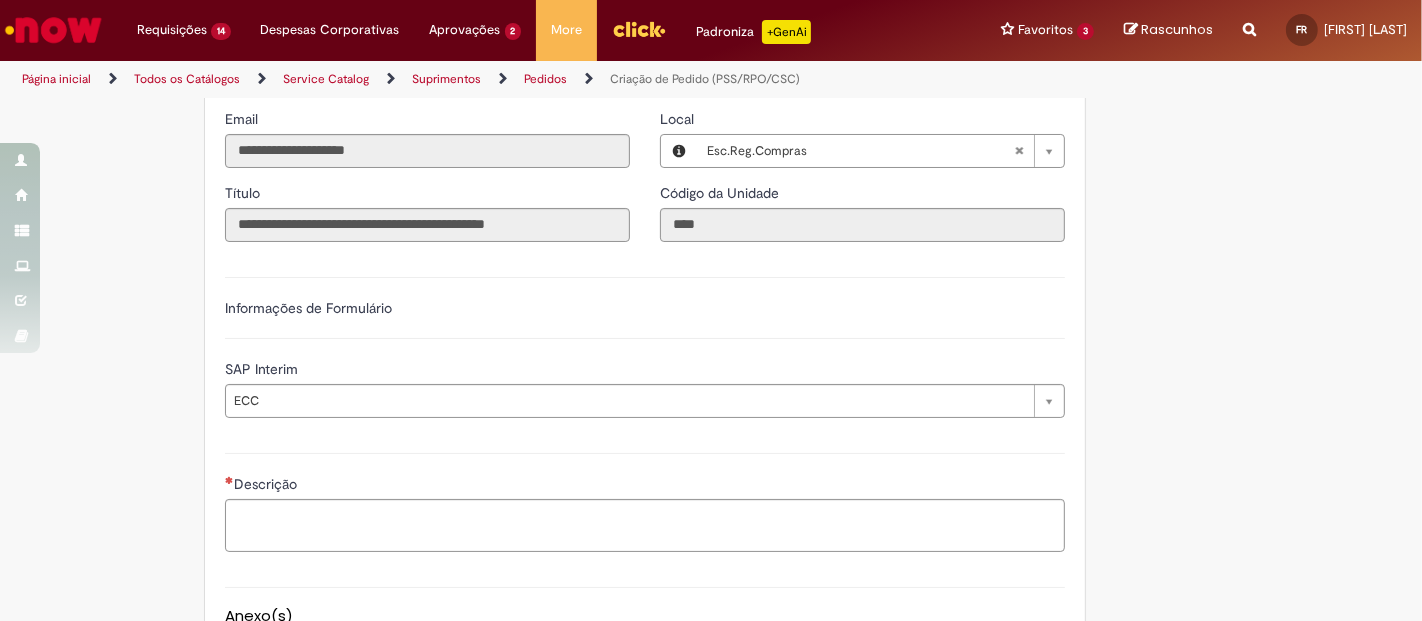 scroll, scrollTop: 747, scrollLeft: 0, axis: vertical 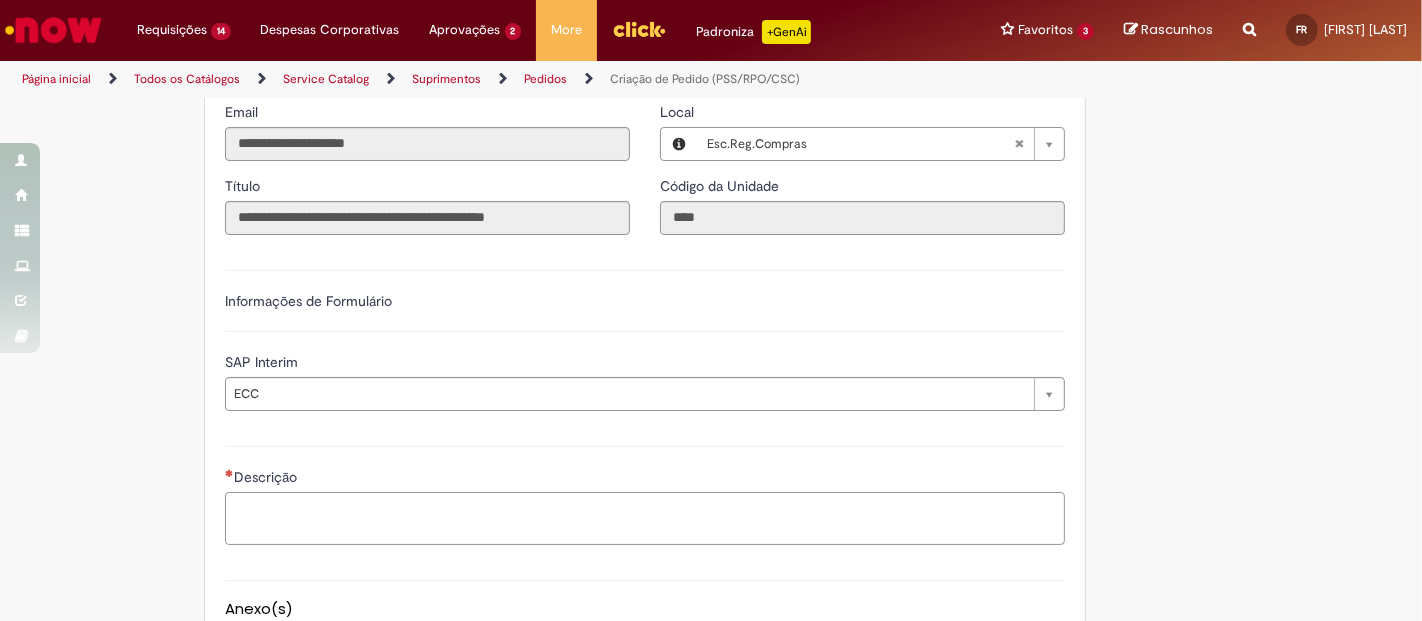 click on "Descrição" at bounding box center (645, 518) 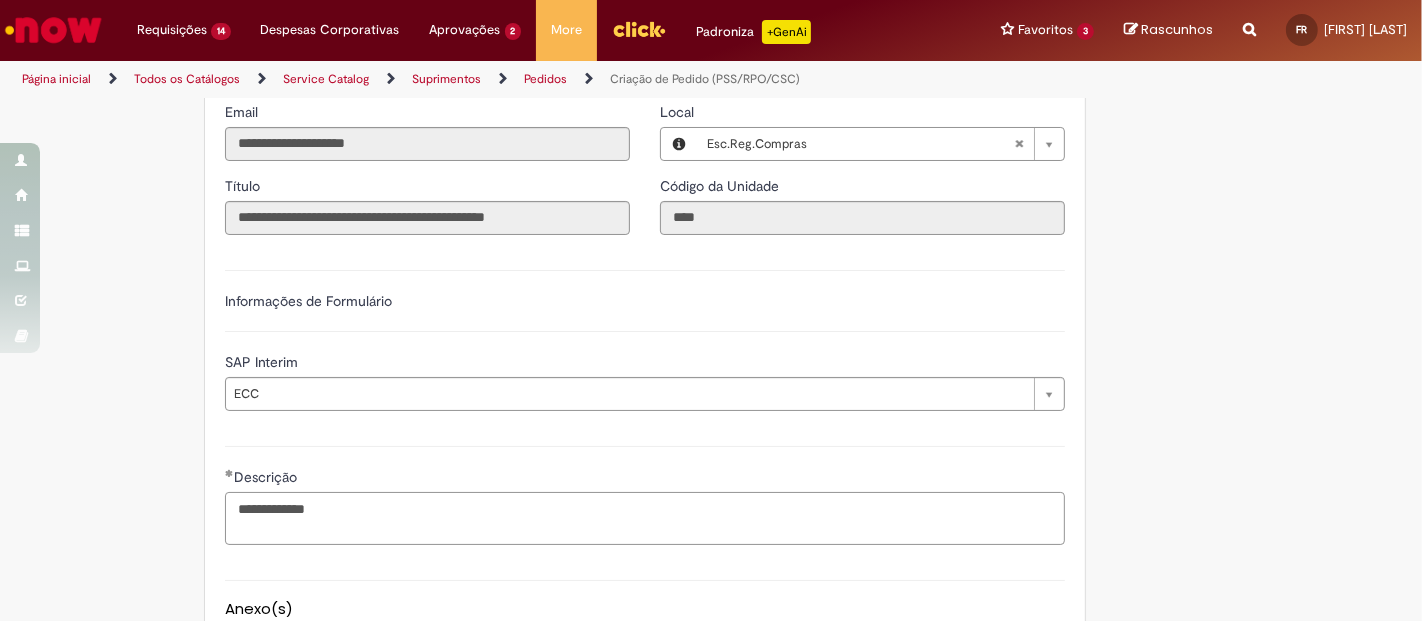 type on "**********" 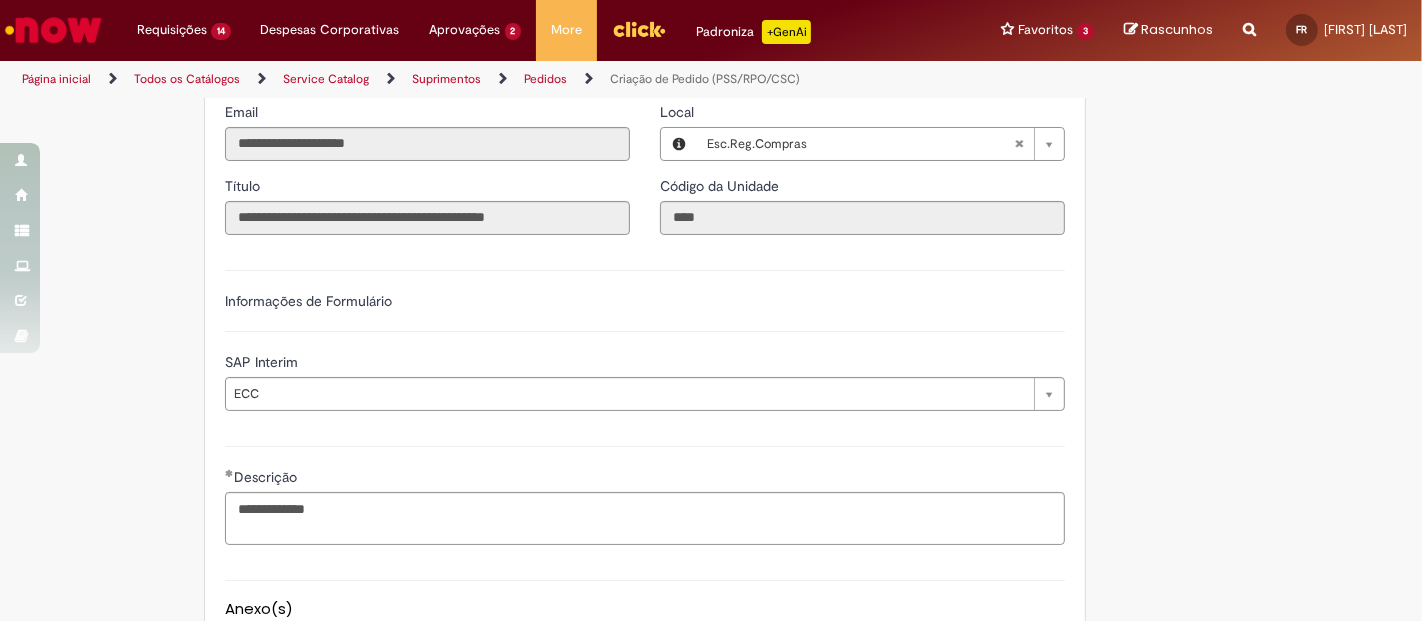 scroll, scrollTop: 1068, scrollLeft: 0, axis: vertical 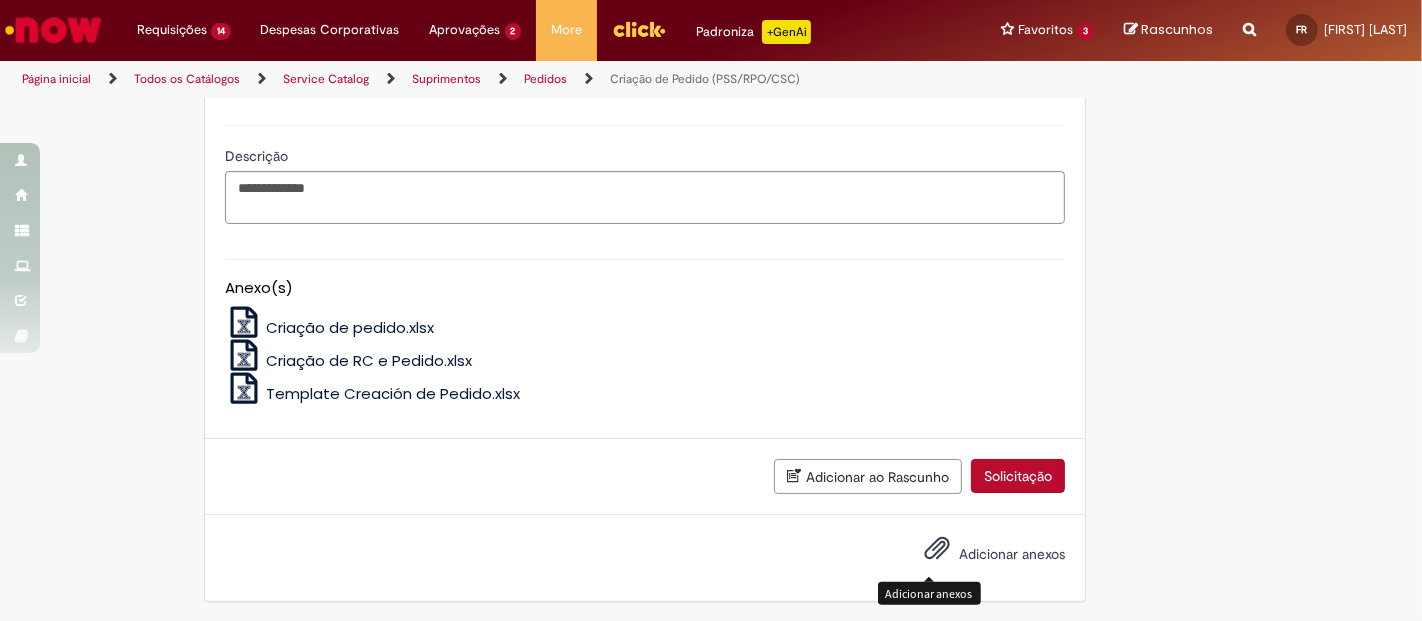 click at bounding box center [937, 549] 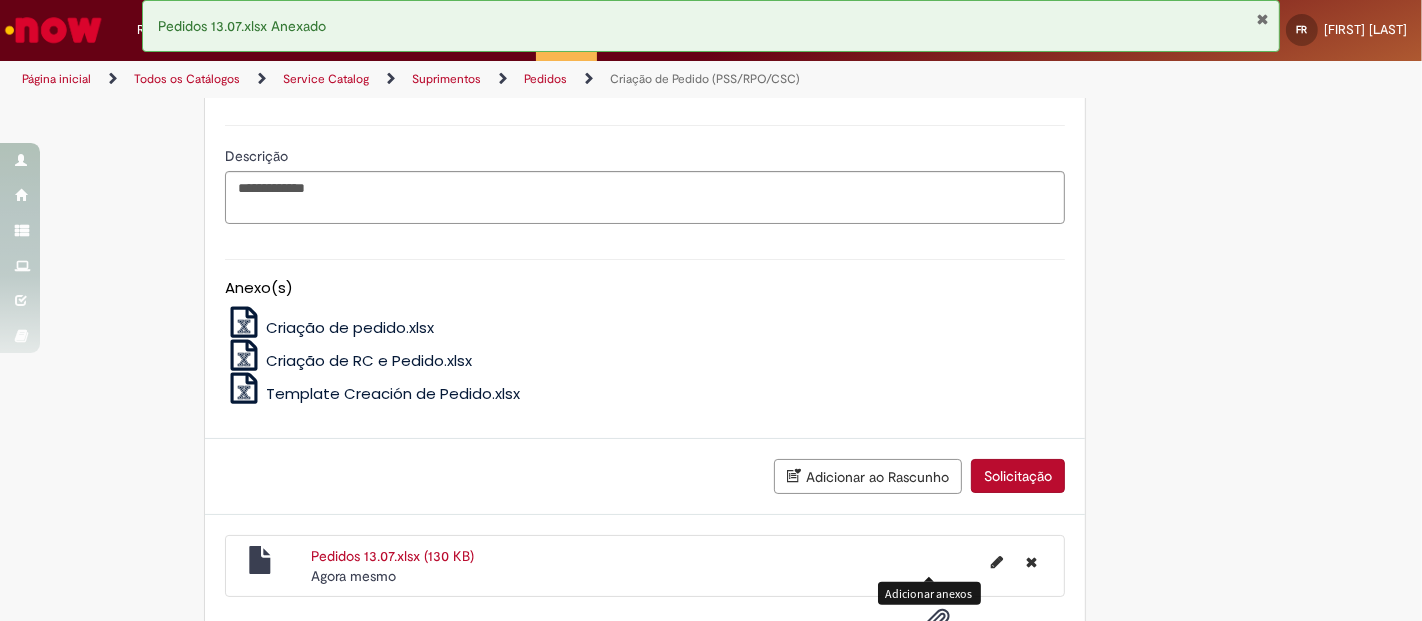 click on "Solicitação" at bounding box center [1018, 476] 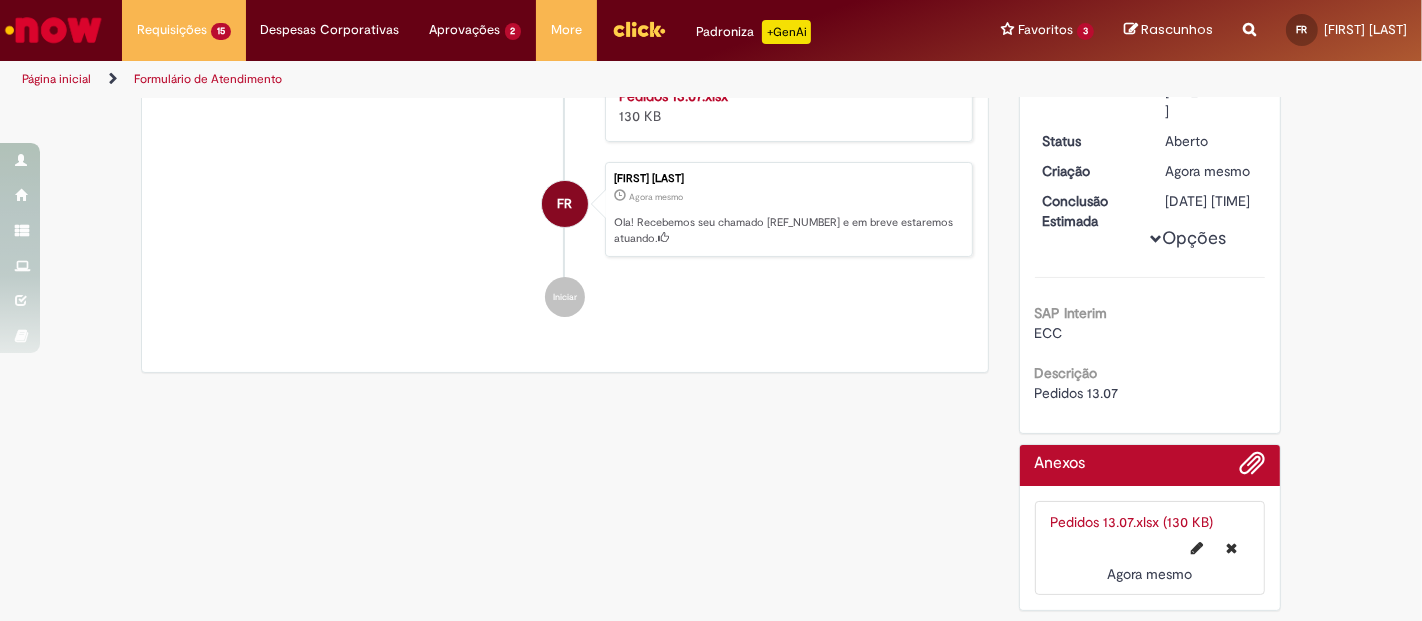scroll, scrollTop: 0, scrollLeft: 0, axis: both 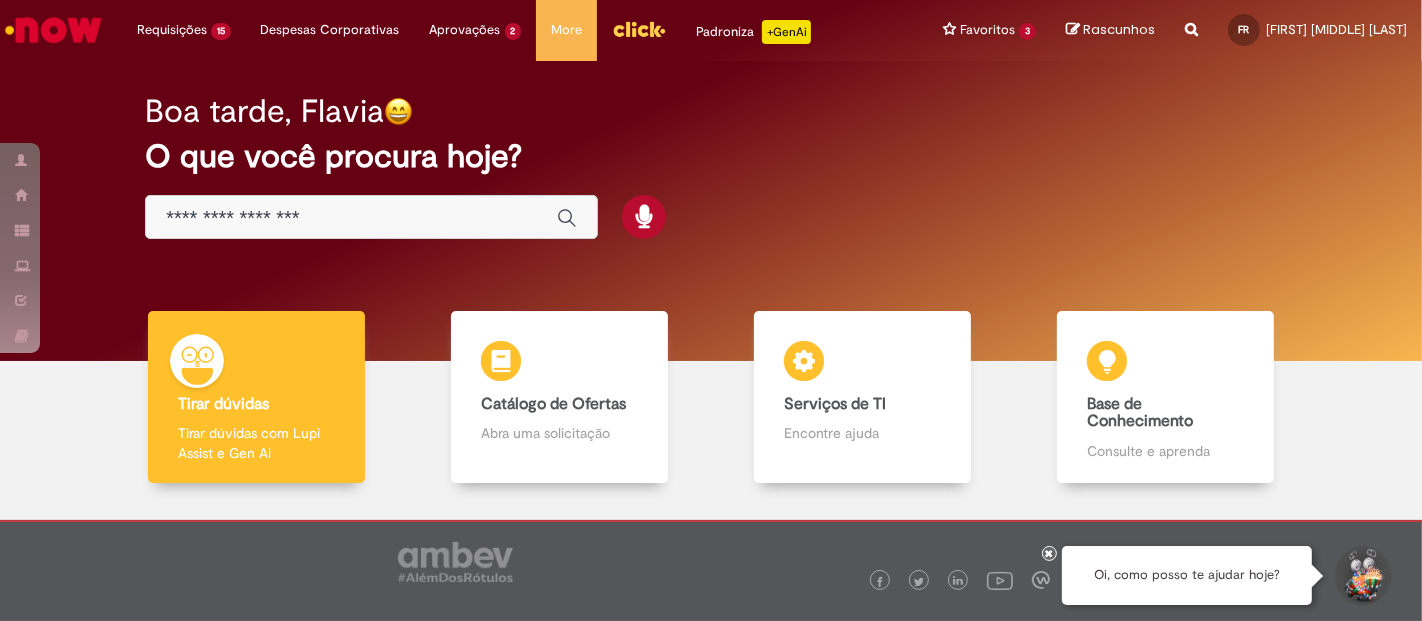 click at bounding box center (371, 217) 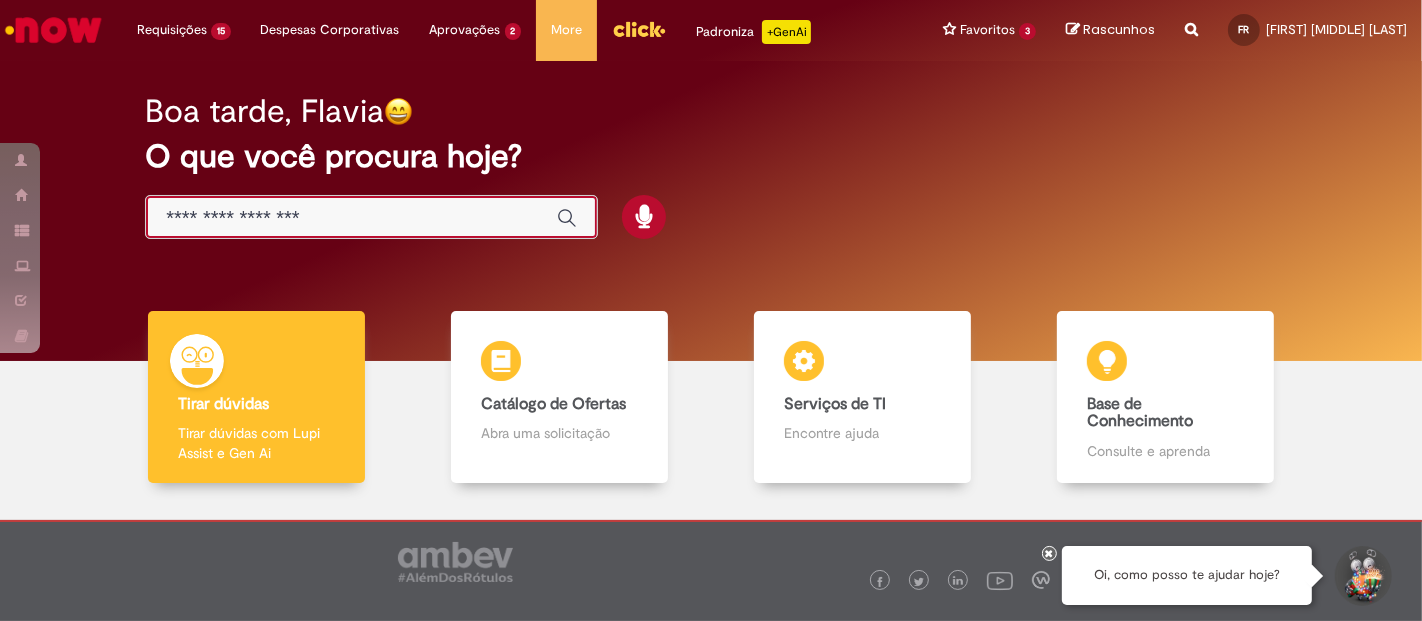 click at bounding box center (351, 218) 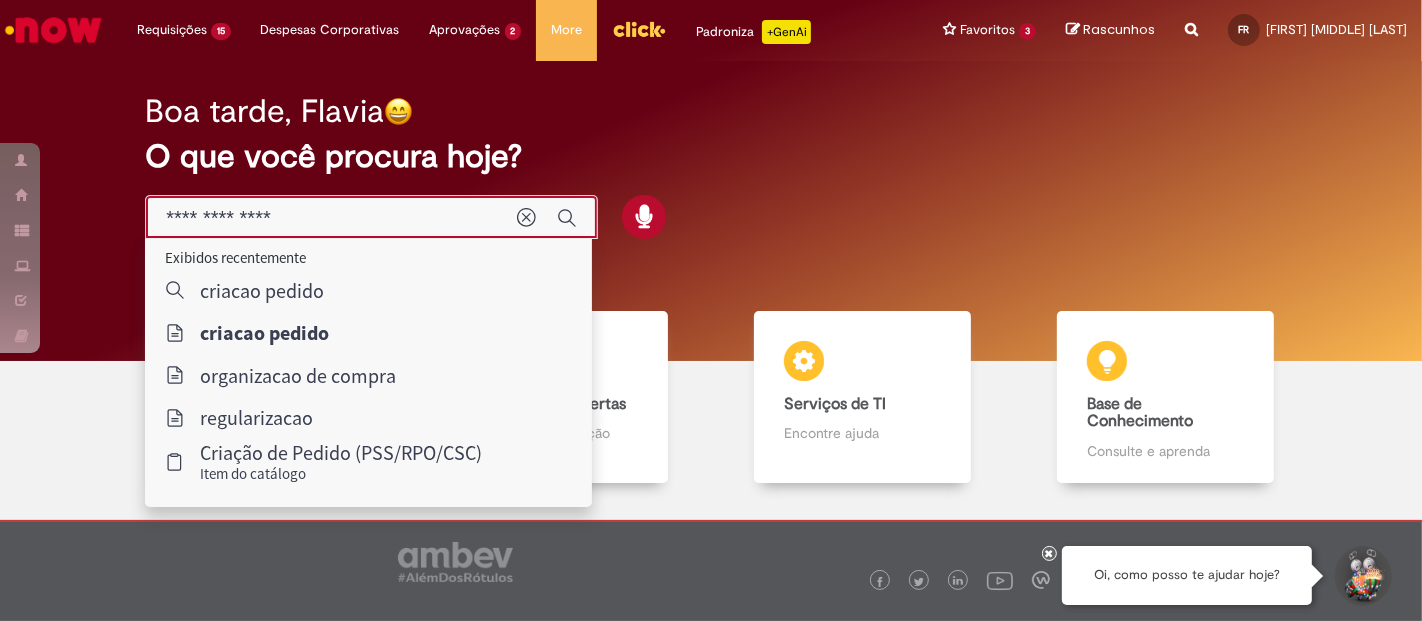 type on "**********" 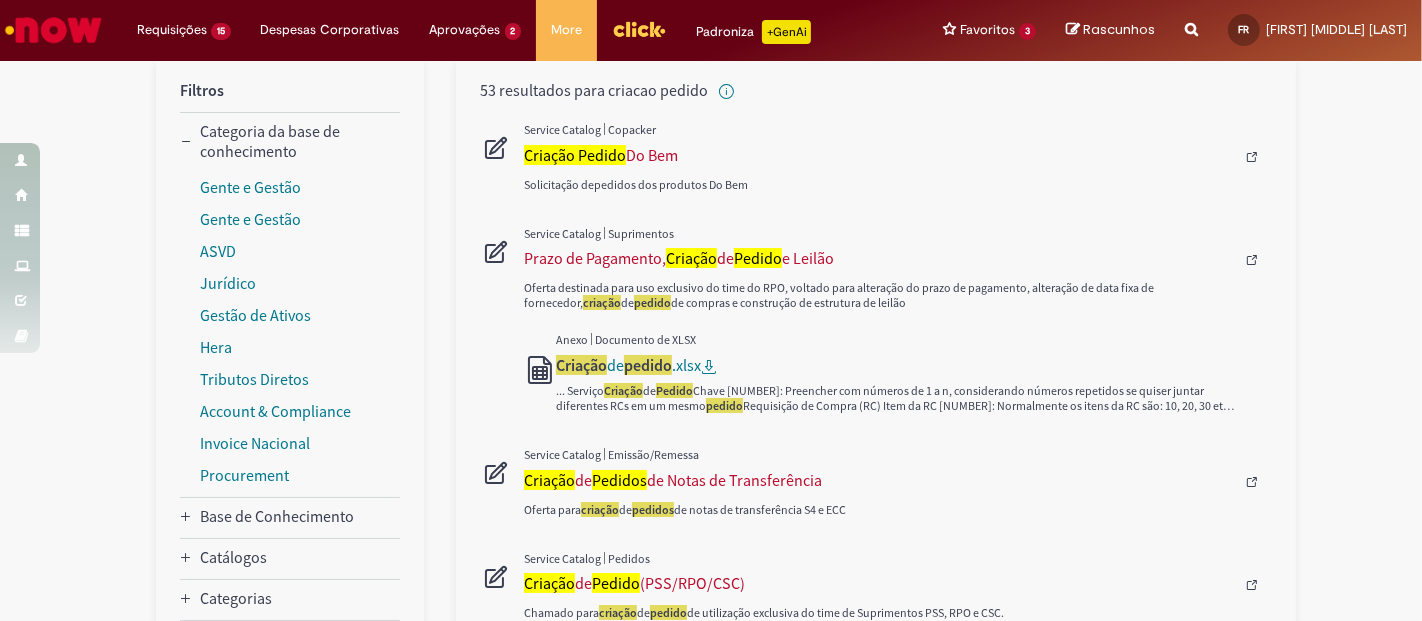 scroll, scrollTop: 315, scrollLeft: 0, axis: vertical 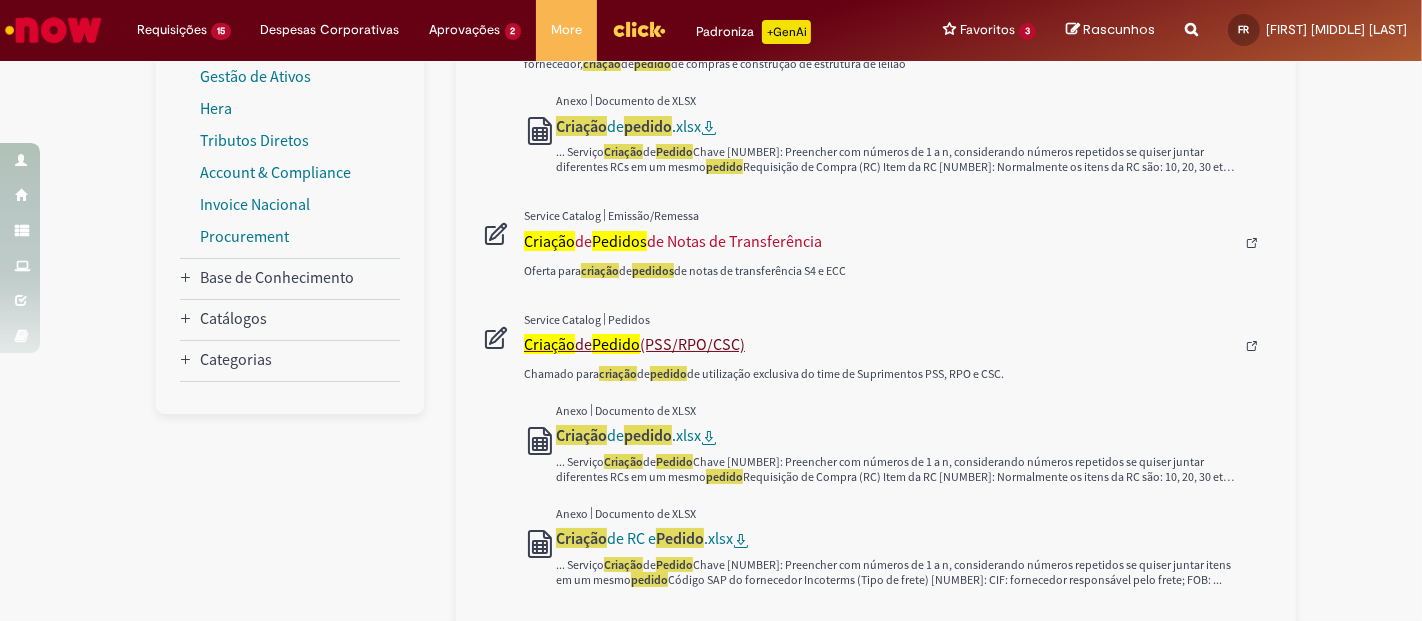 click on "Criação  de  Pedido  (PSS/RPO/CSC)" at bounding box center (879, 344) 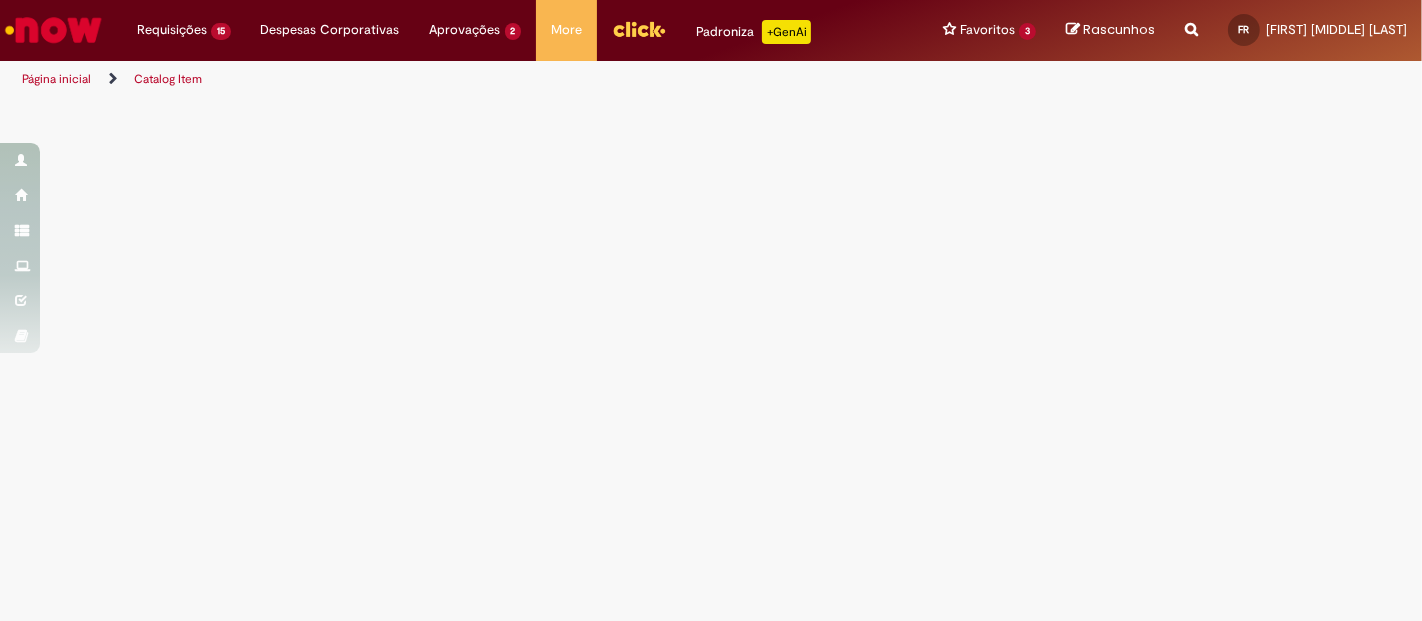 scroll, scrollTop: 0, scrollLeft: 0, axis: both 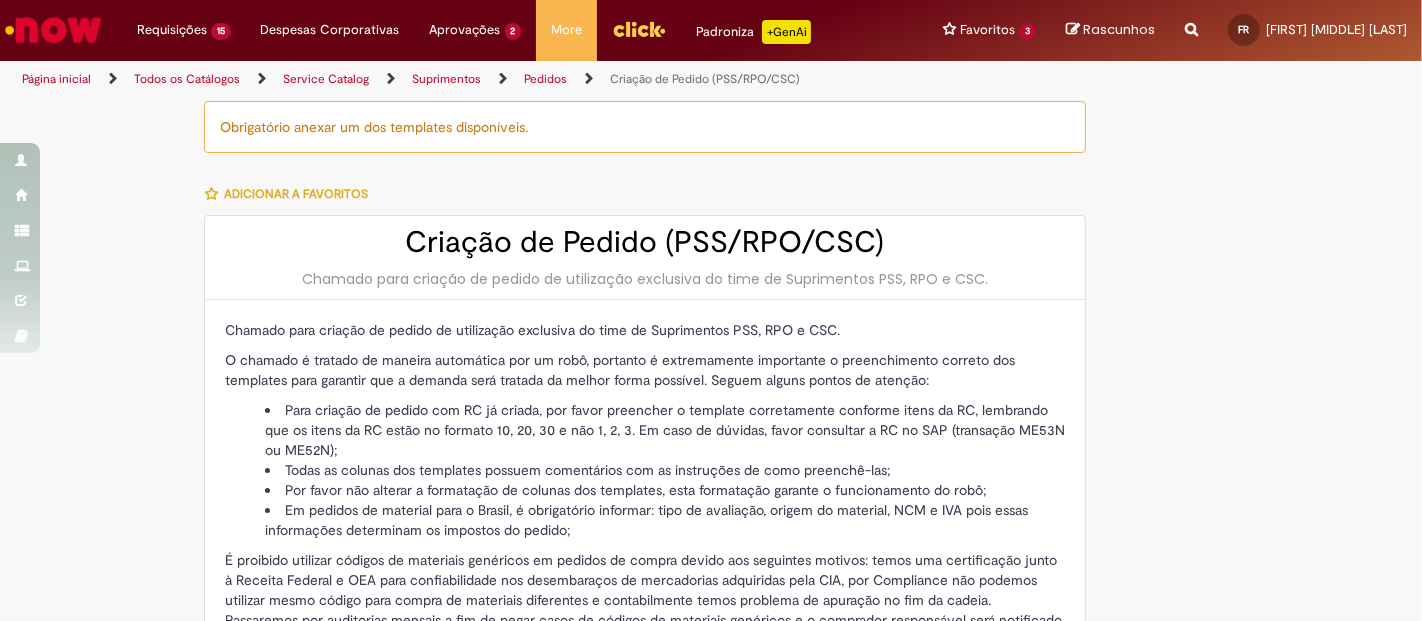 type on "********" 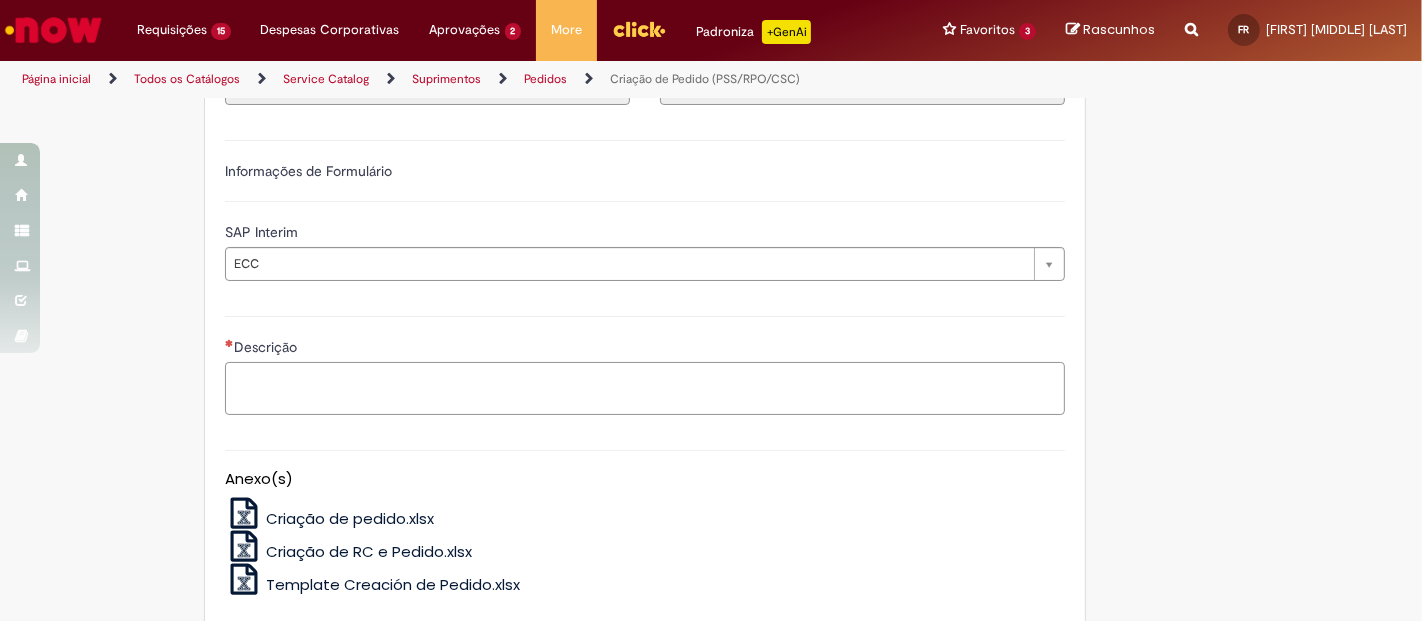 click on "Descrição" at bounding box center (645, 388) 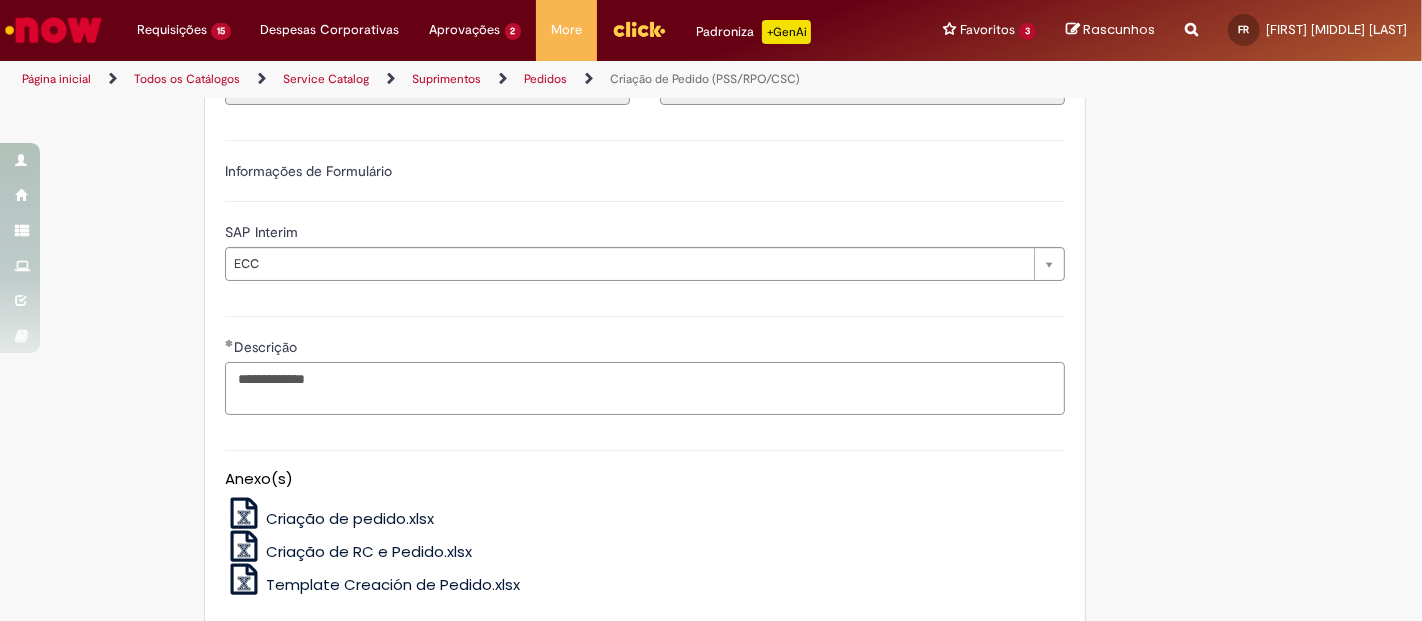 type on "**********" 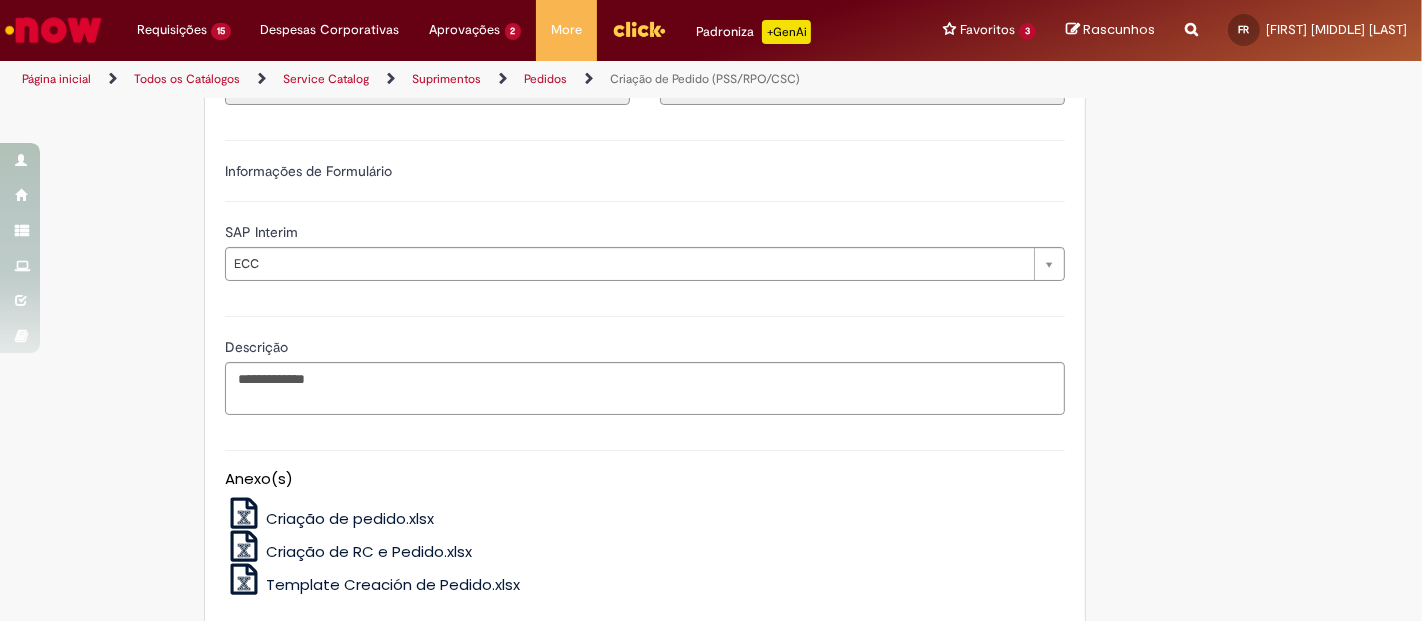 scroll, scrollTop: 1068, scrollLeft: 0, axis: vertical 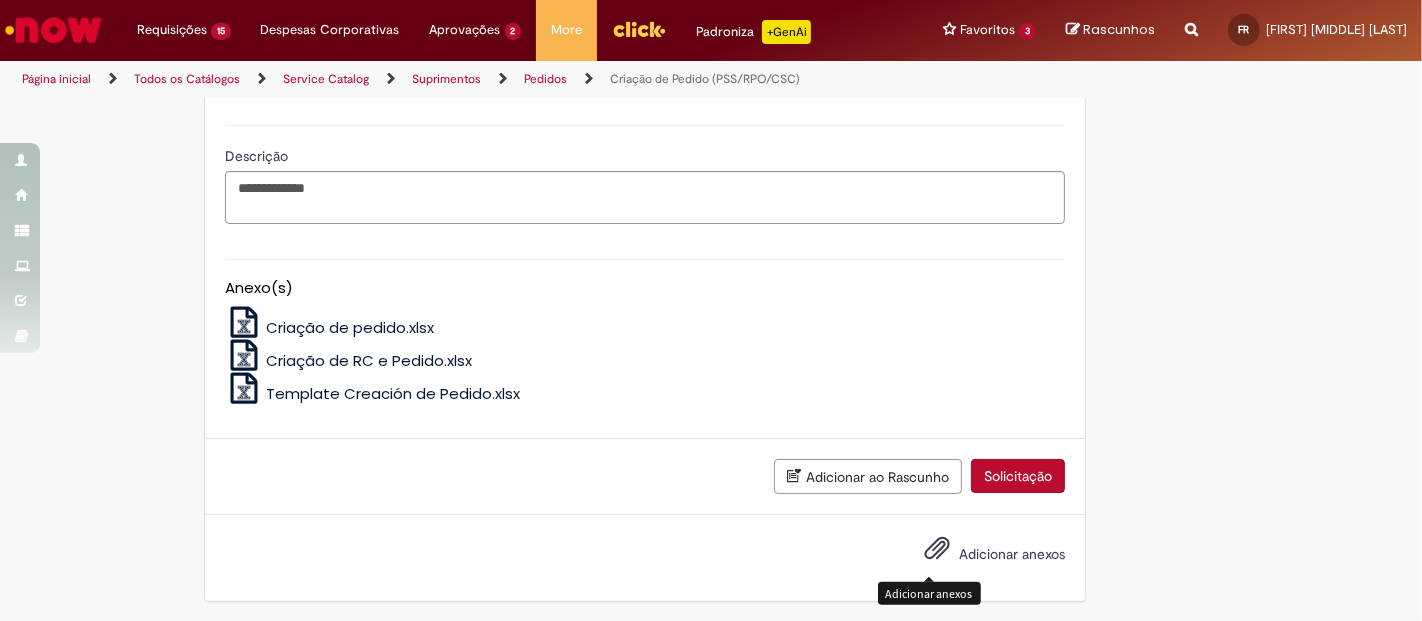 click at bounding box center (937, 549) 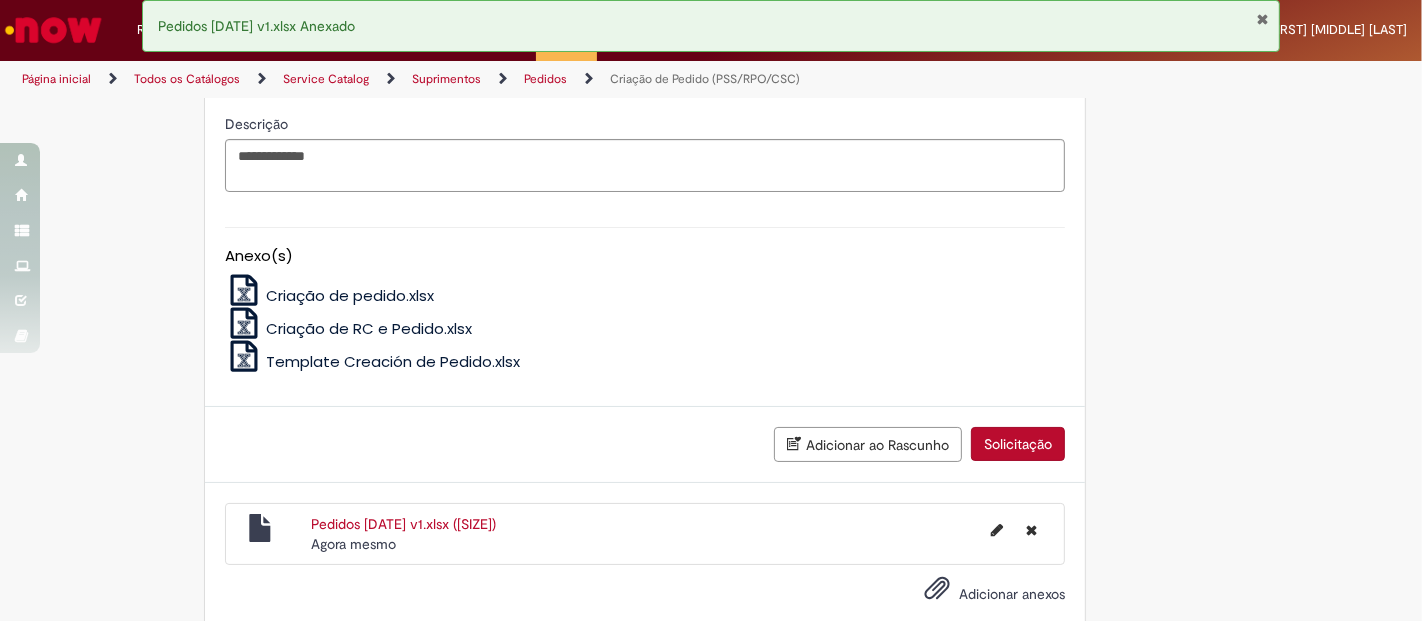 click on "Solicitação" at bounding box center [1018, 444] 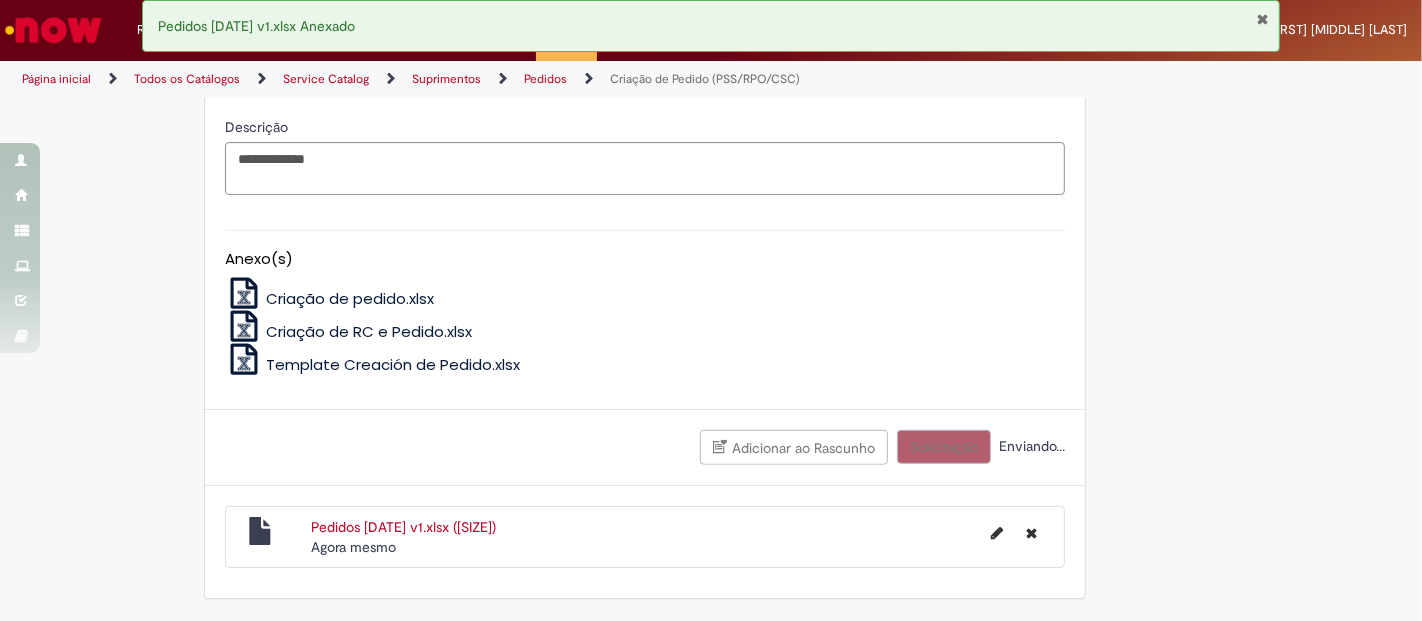 scroll, scrollTop: 1093, scrollLeft: 0, axis: vertical 